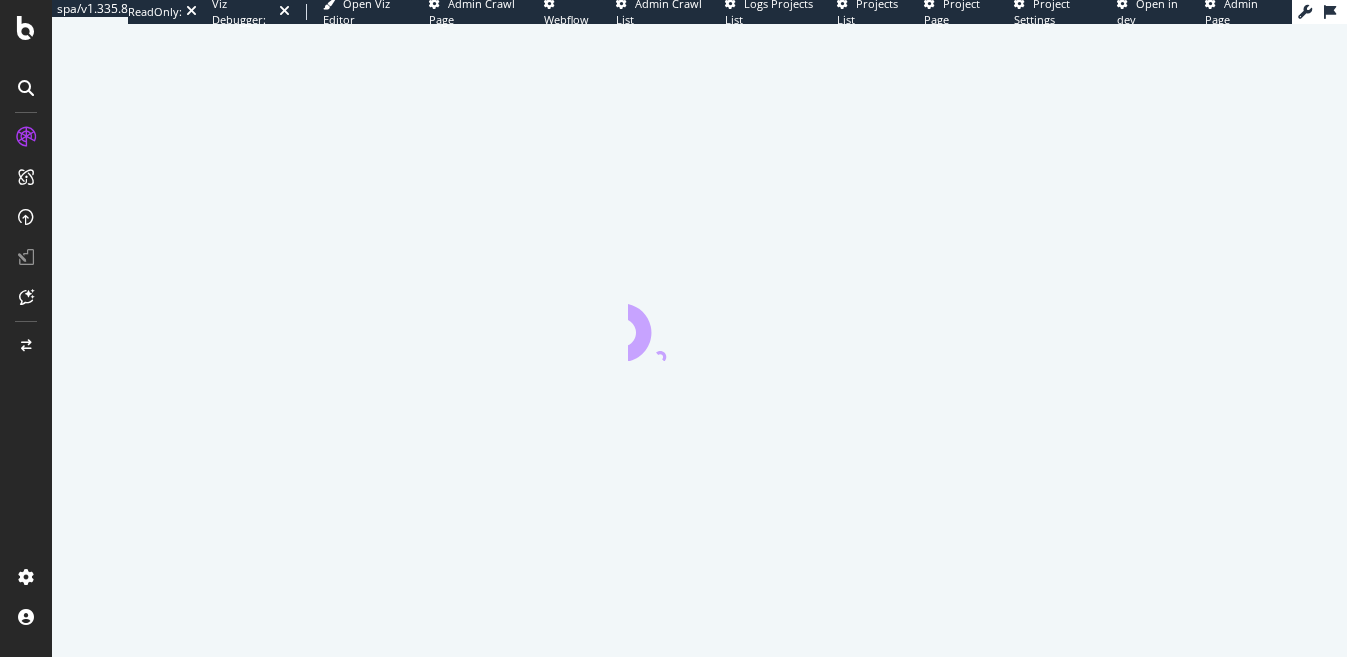scroll, scrollTop: 0, scrollLeft: 0, axis: both 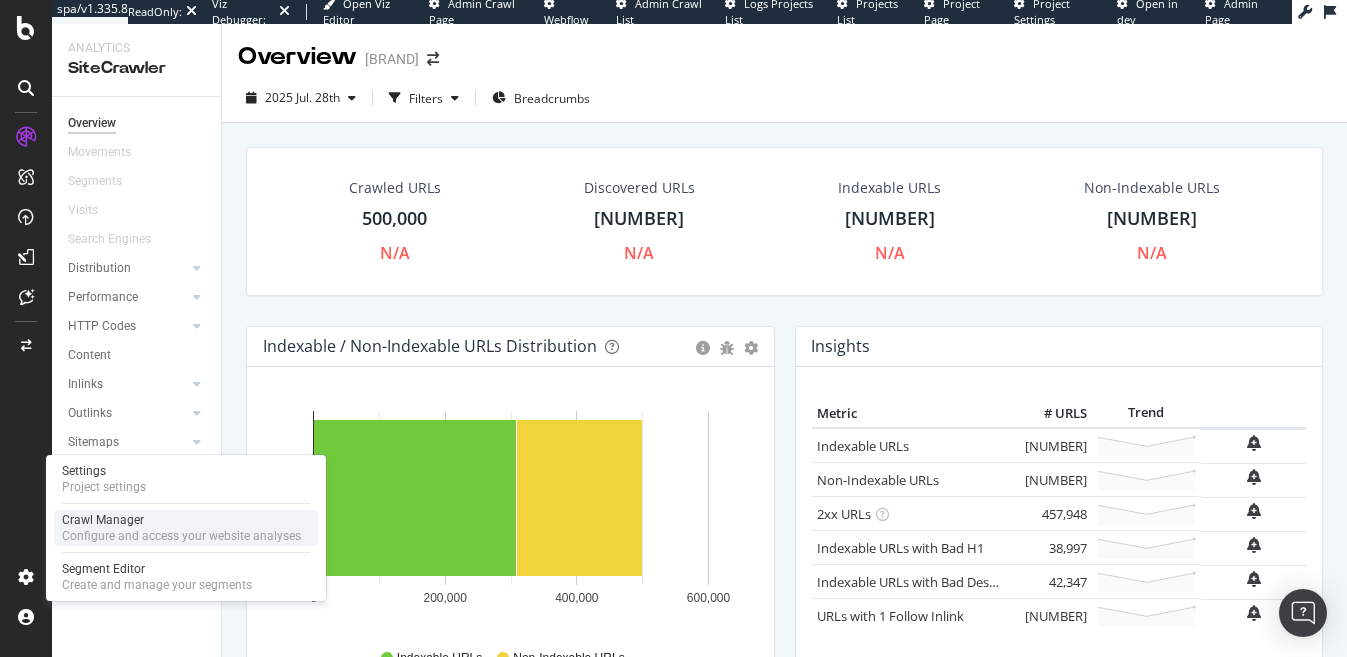 click on "Crawl Manager" at bounding box center (181, 520) 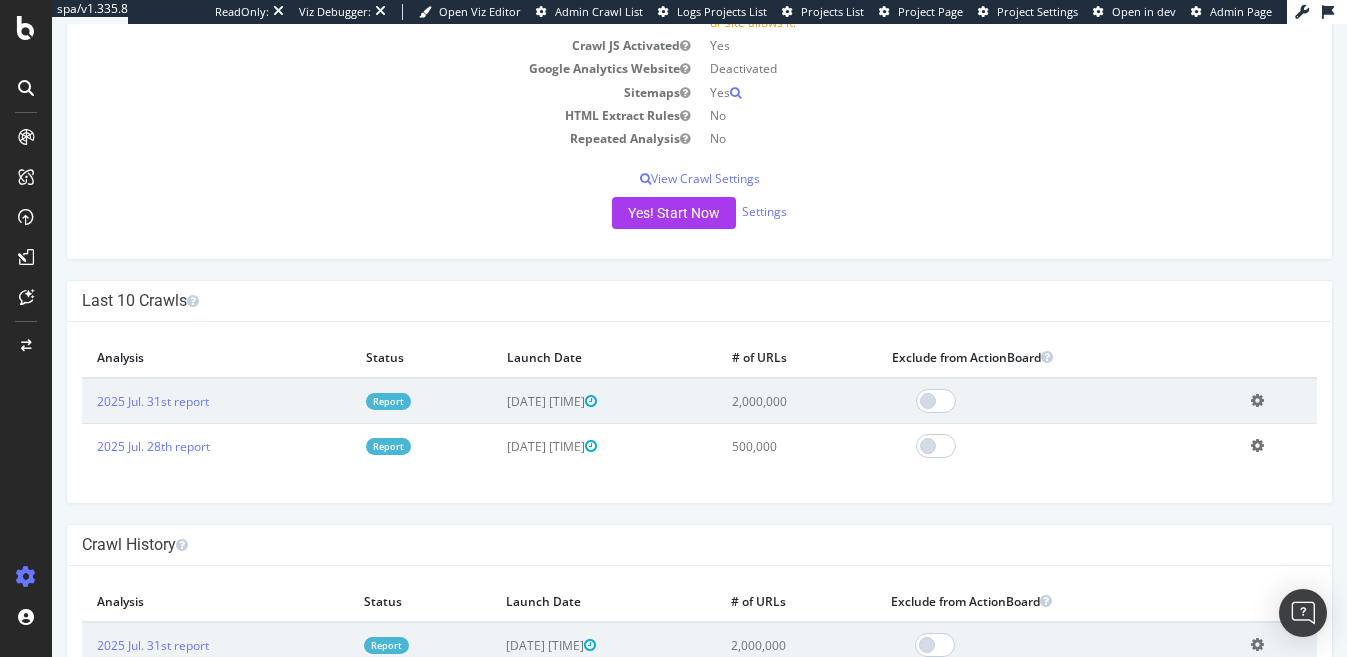 scroll, scrollTop: 313, scrollLeft: 0, axis: vertical 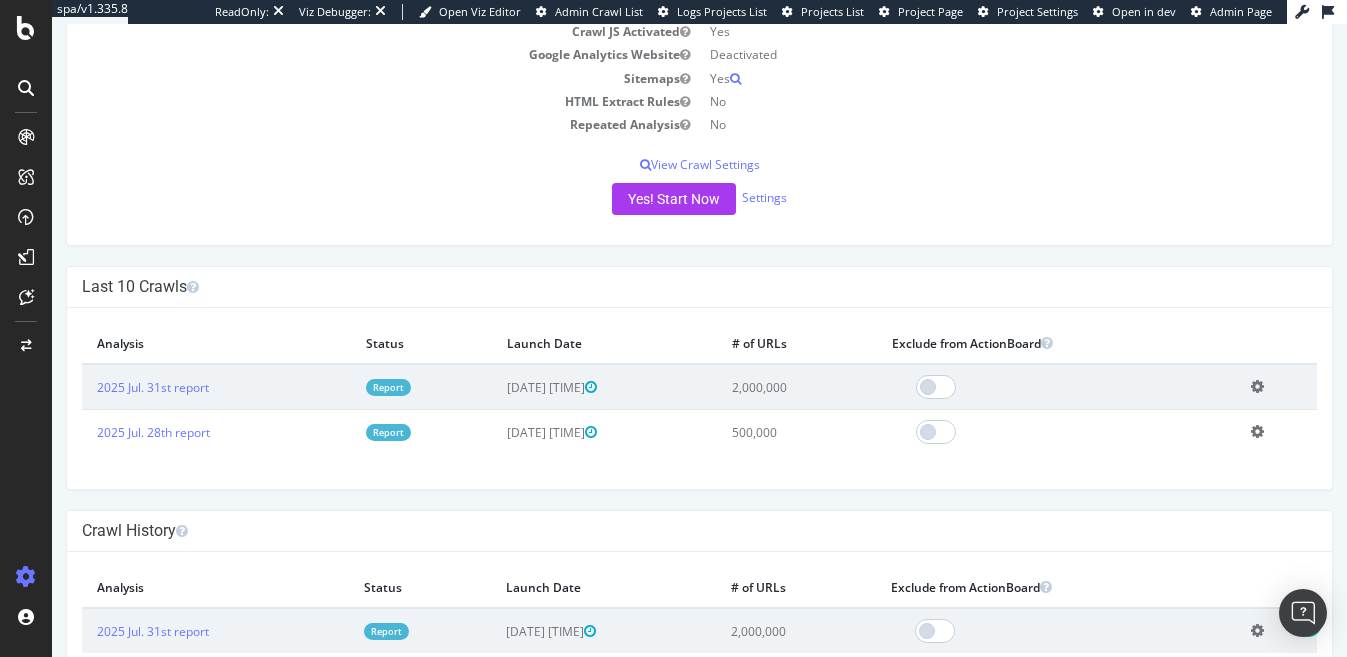 click on "Report" at bounding box center (421, 387) 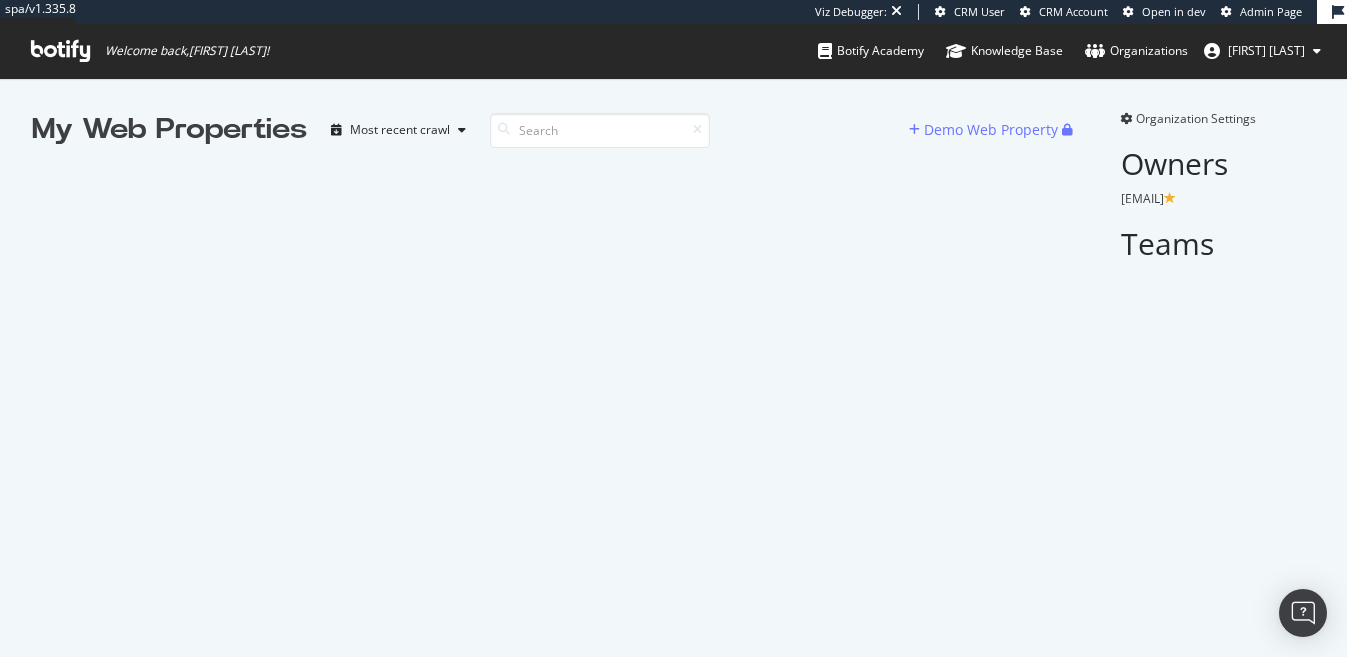 scroll, scrollTop: 0, scrollLeft: 0, axis: both 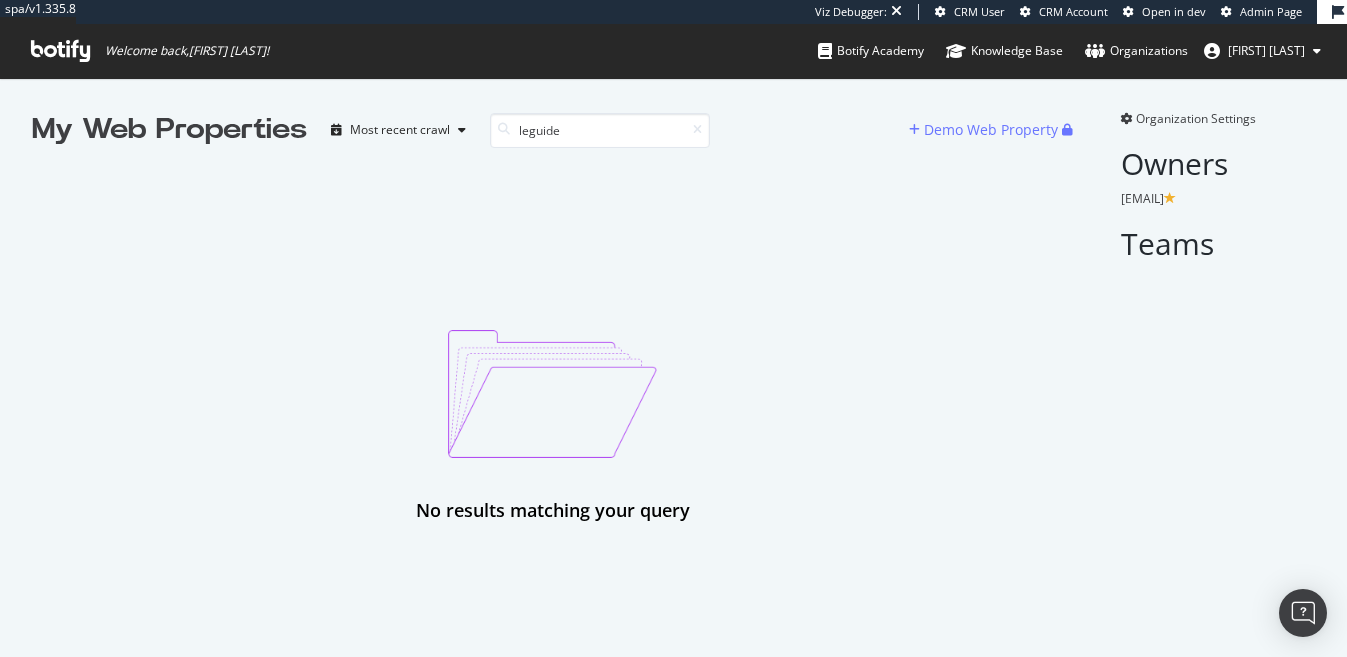 type on "leguide" 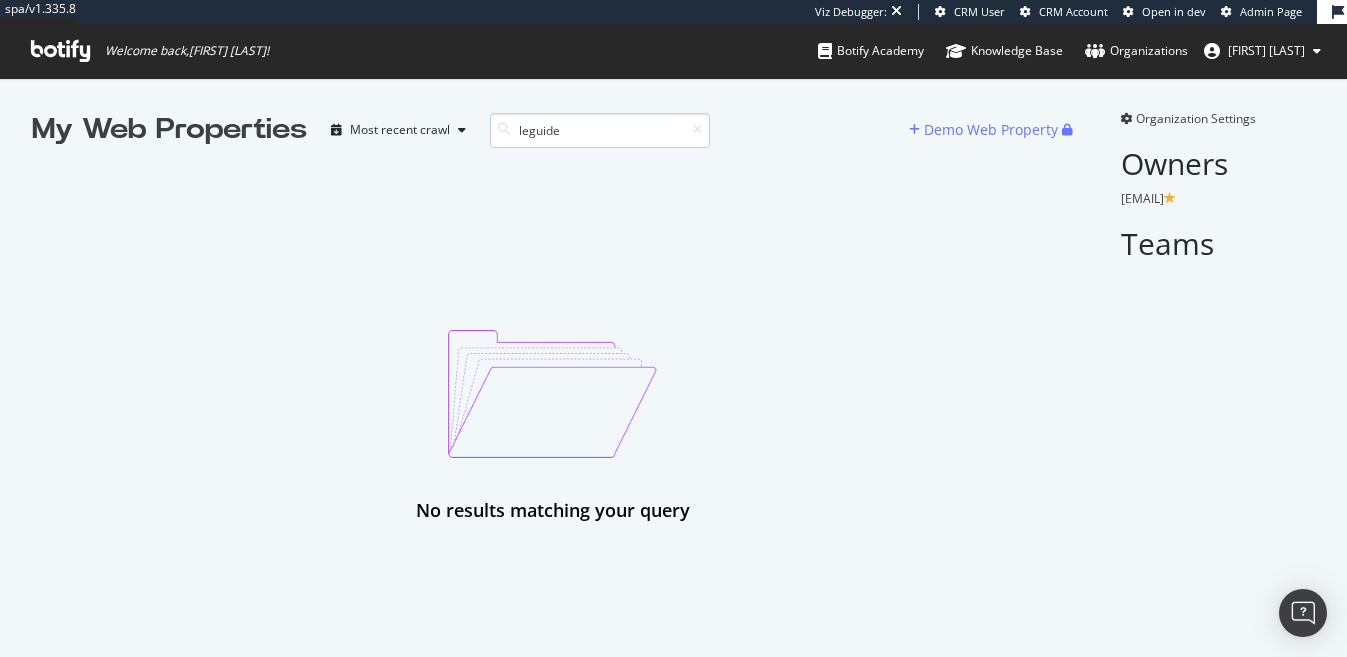click on "leguide" at bounding box center [600, 130] 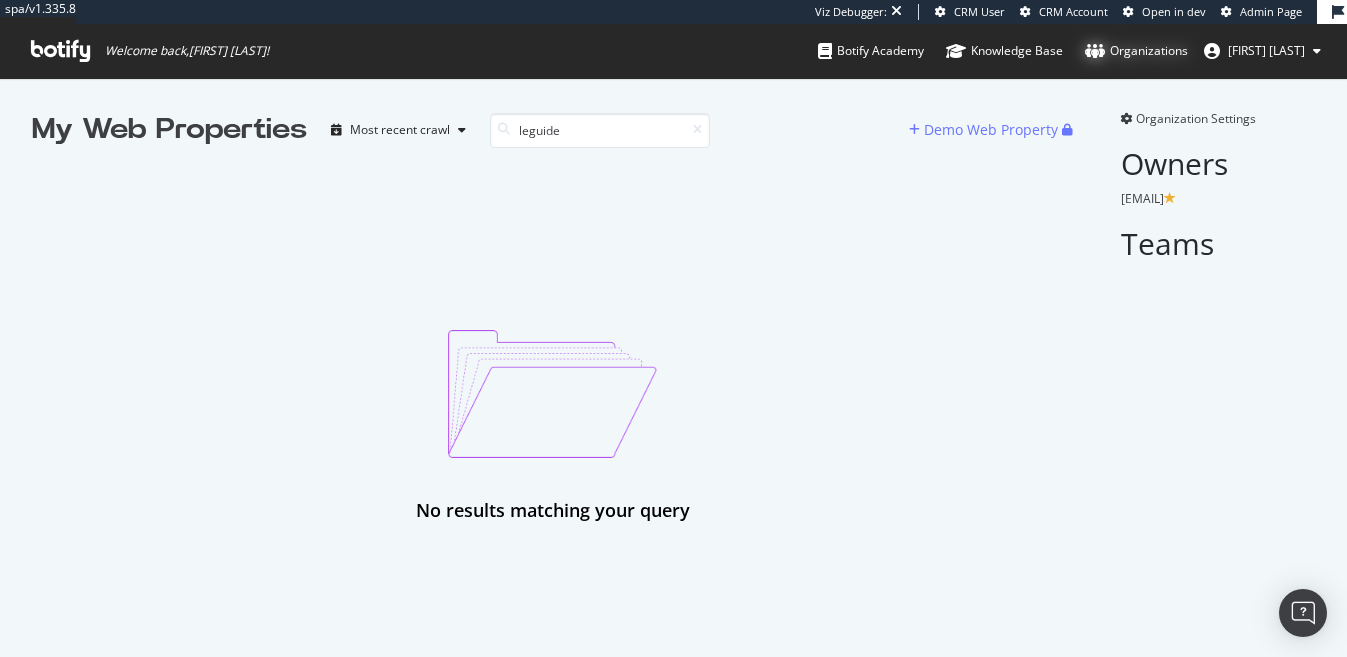 click on "Organizations" at bounding box center [1136, 51] 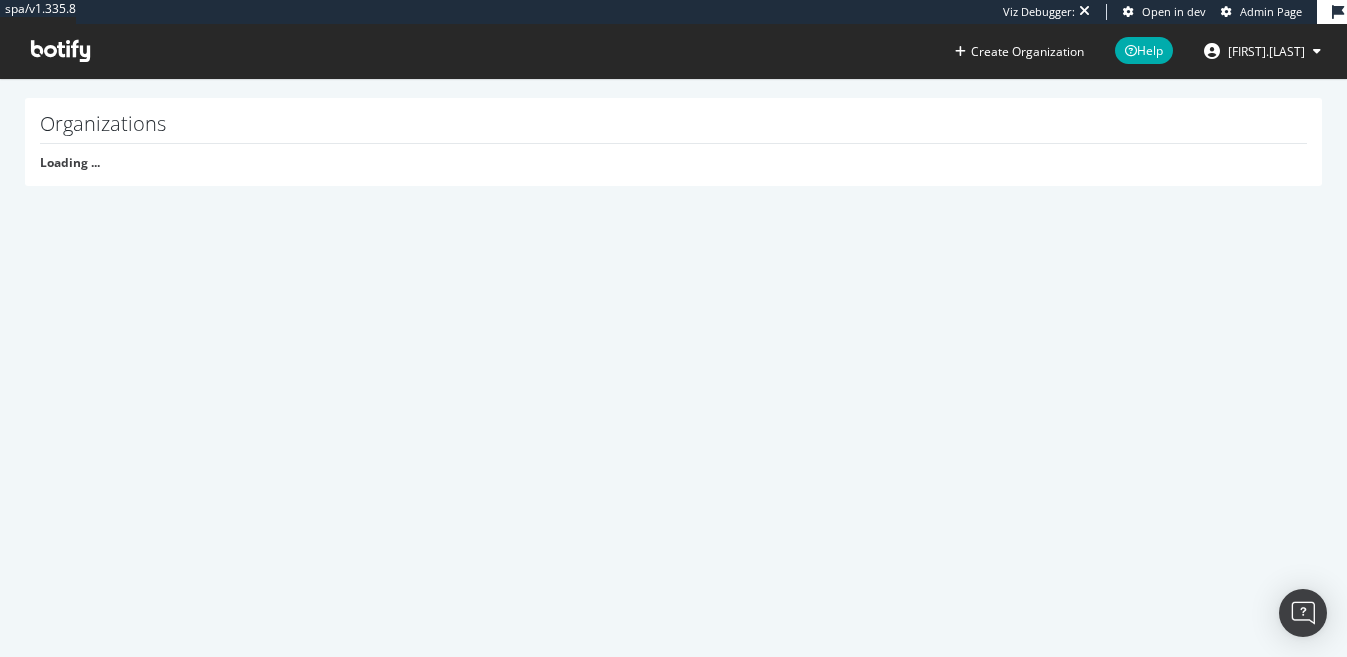 scroll, scrollTop: 0, scrollLeft: 0, axis: both 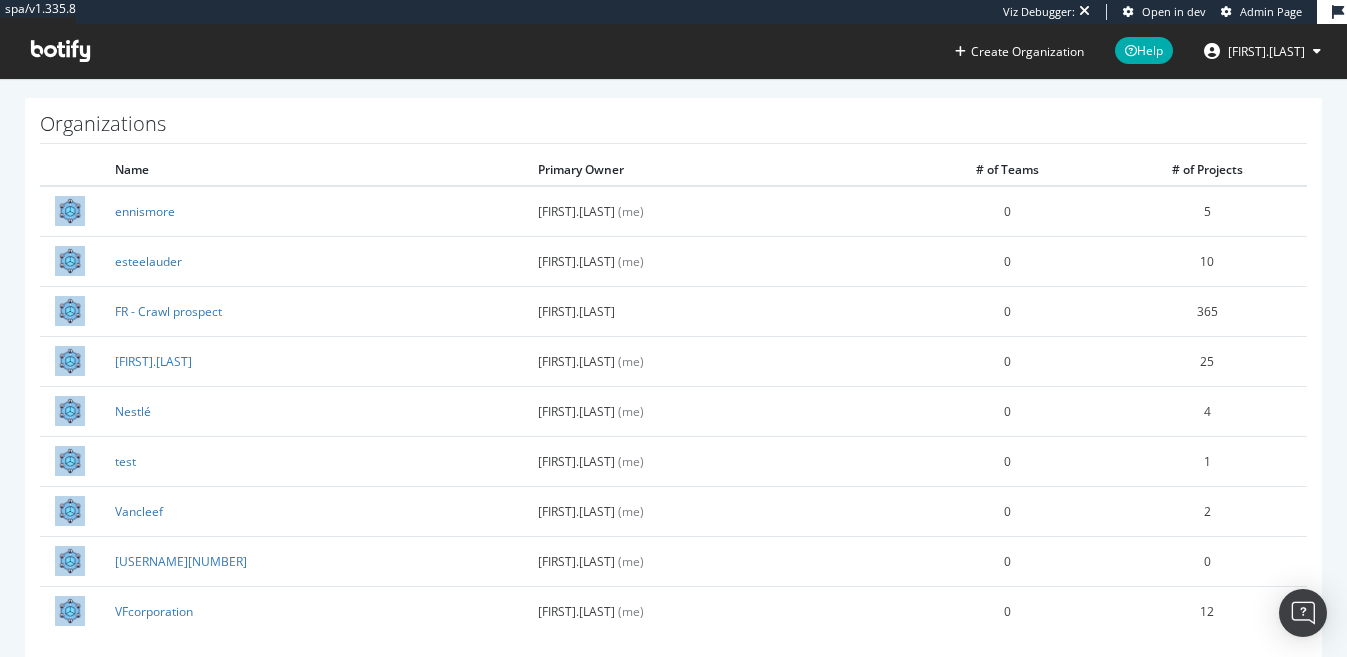 click on "Admin Page" at bounding box center [1271, 11] 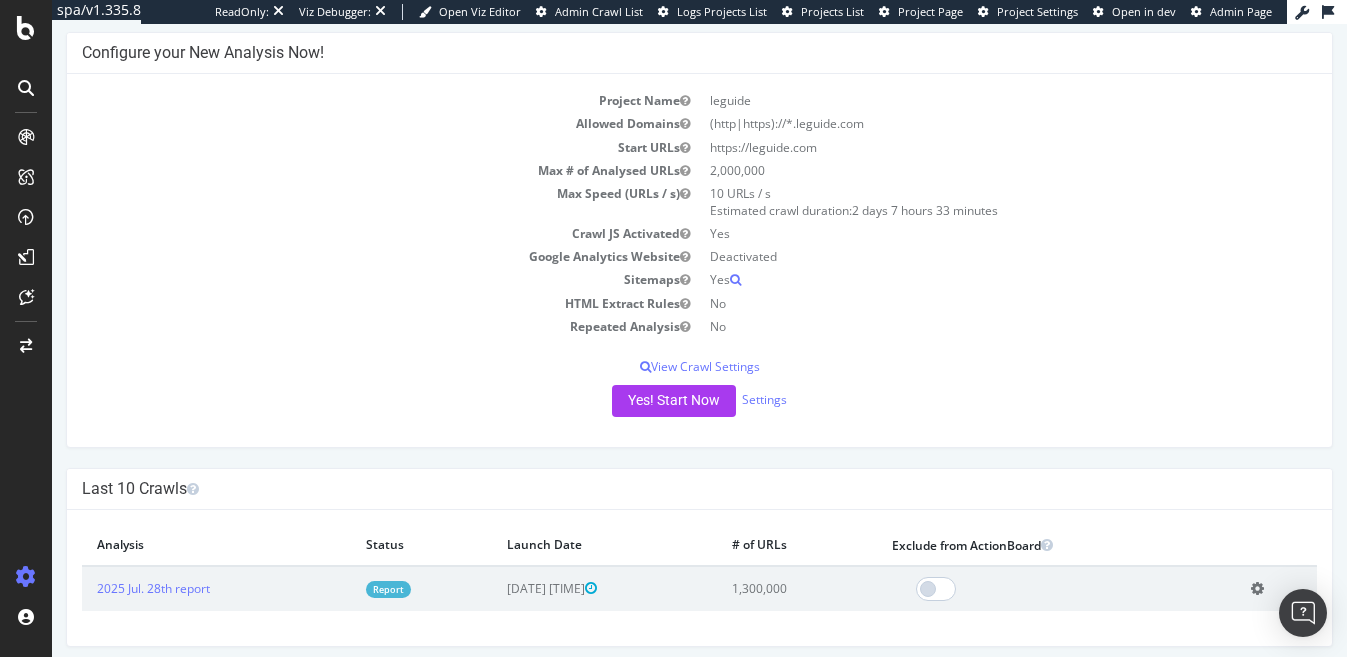 scroll, scrollTop: 296, scrollLeft: 0, axis: vertical 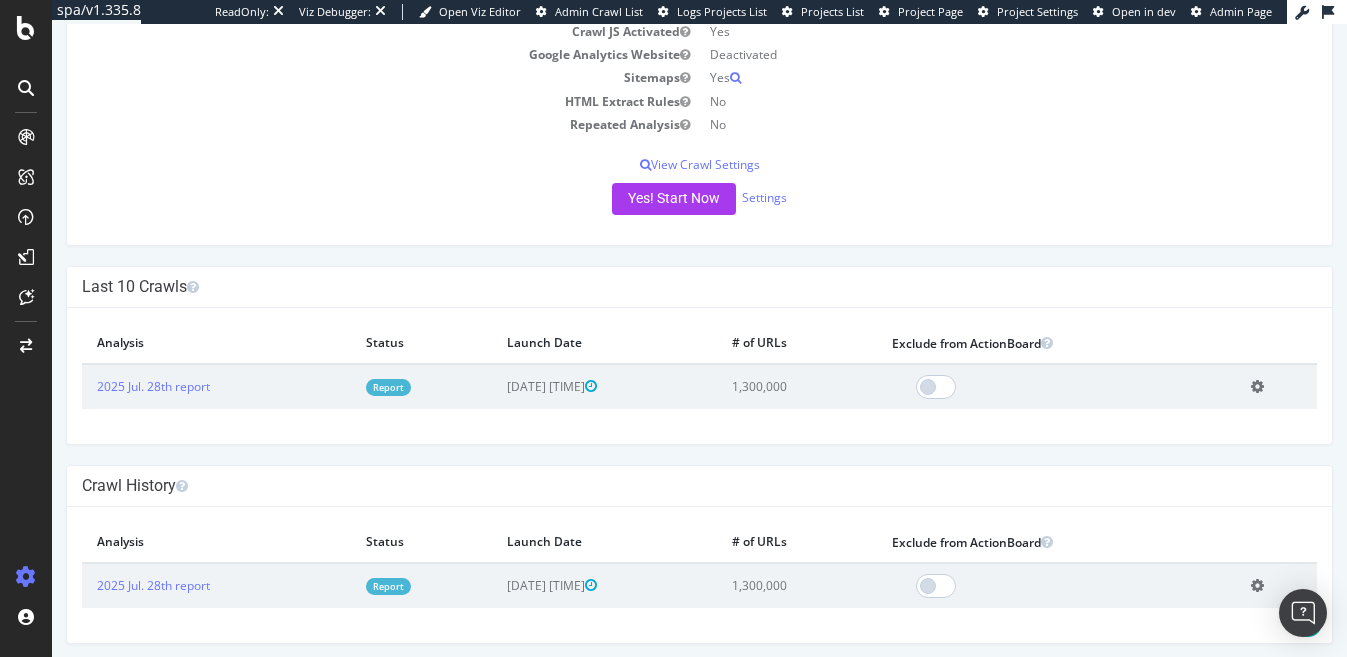 click on "Report" at bounding box center (388, 387) 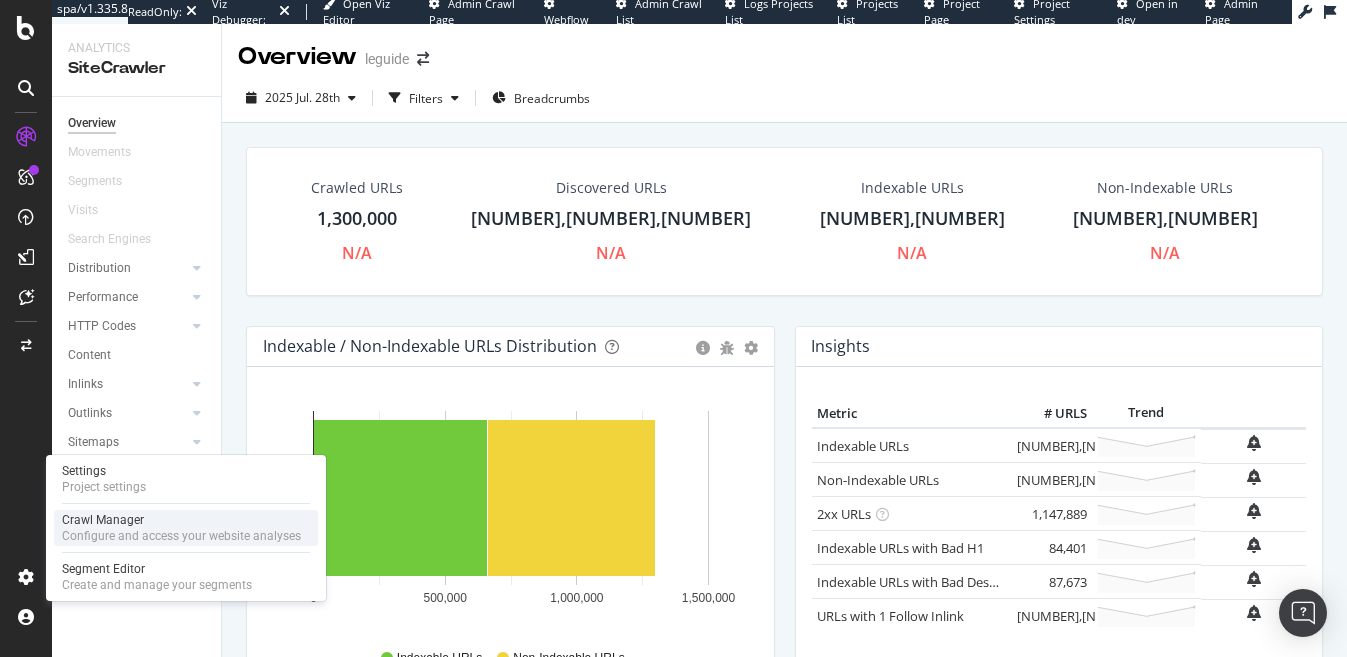 click on "Configure and access your website analyses" at bounding box center [181, 536] 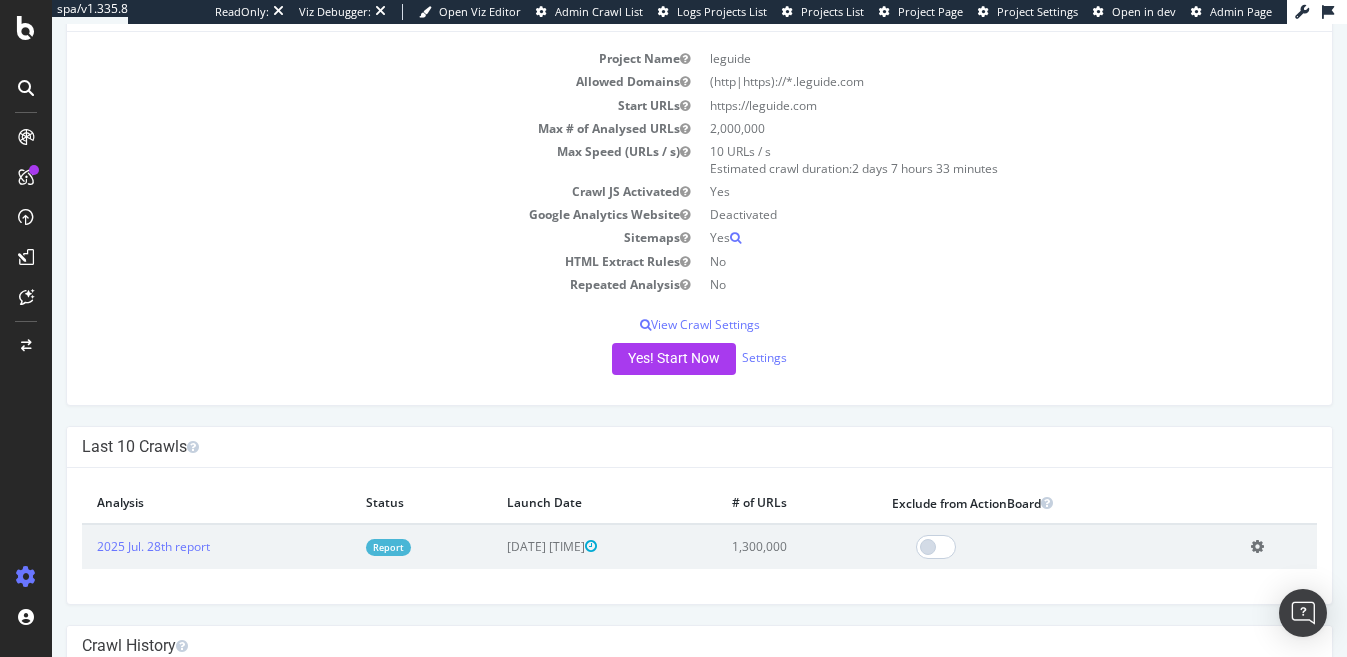 scroll, scrollTop: 134, scrollLeft: 0, axis: vertical 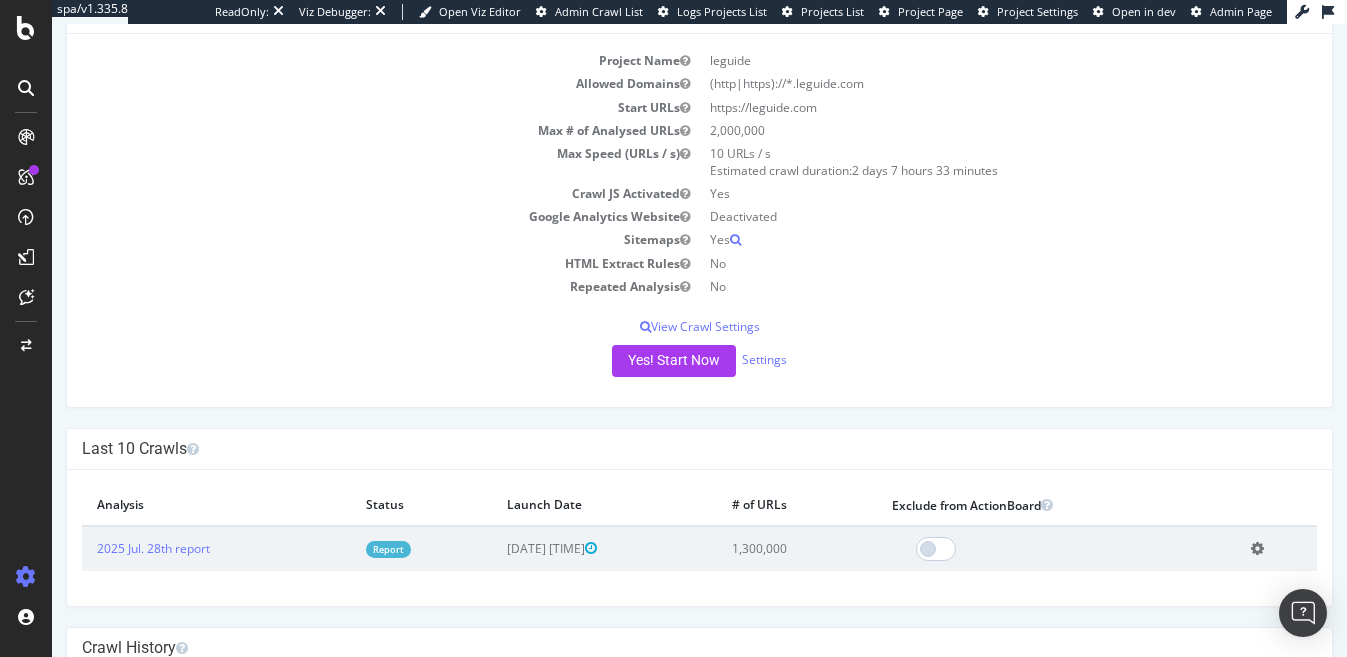 click on "Report" at bounding box center (388, 549) 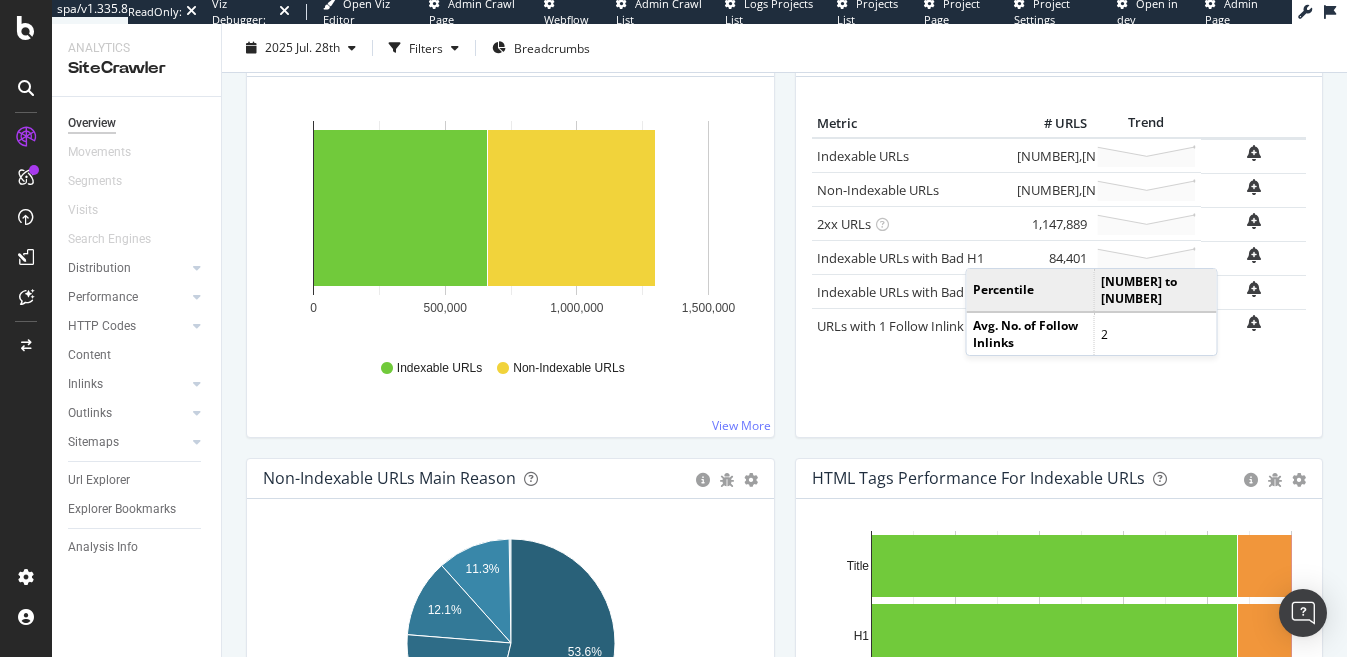 scroll, scrollTop: 0, scrollLeft: 0, axis: both 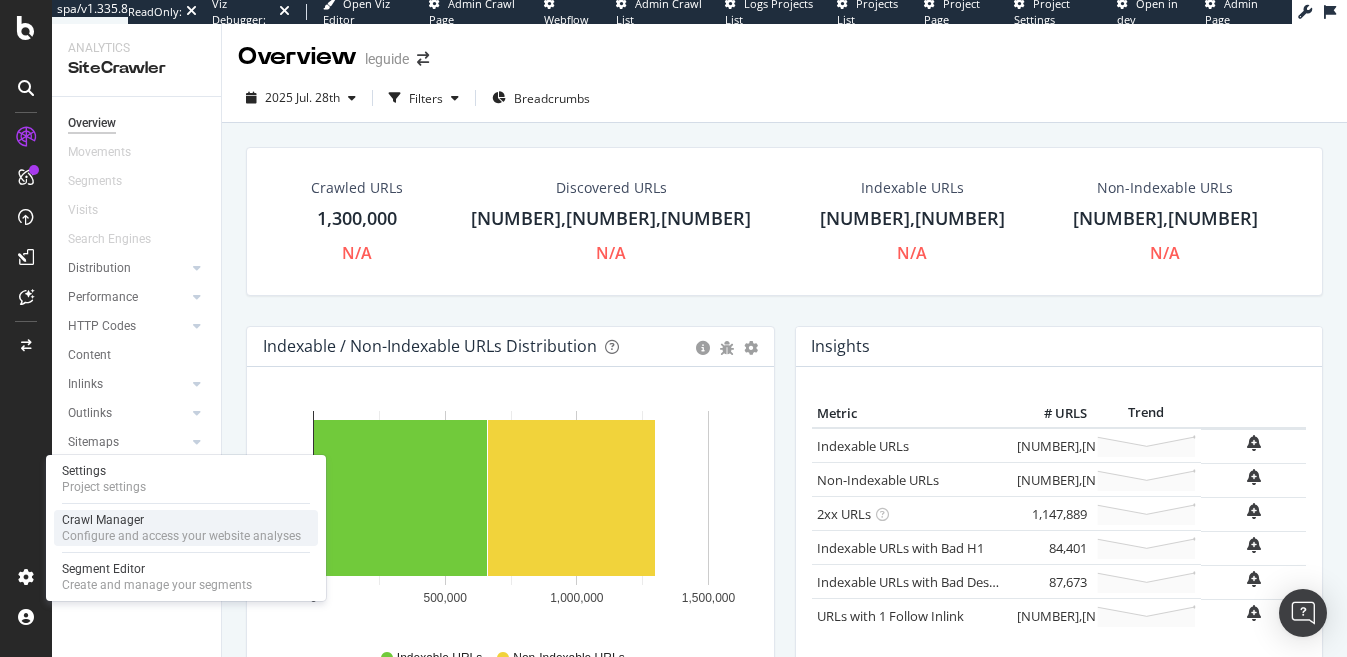 click on "Configure and access your website analyses" at bounding box center (181, 536) 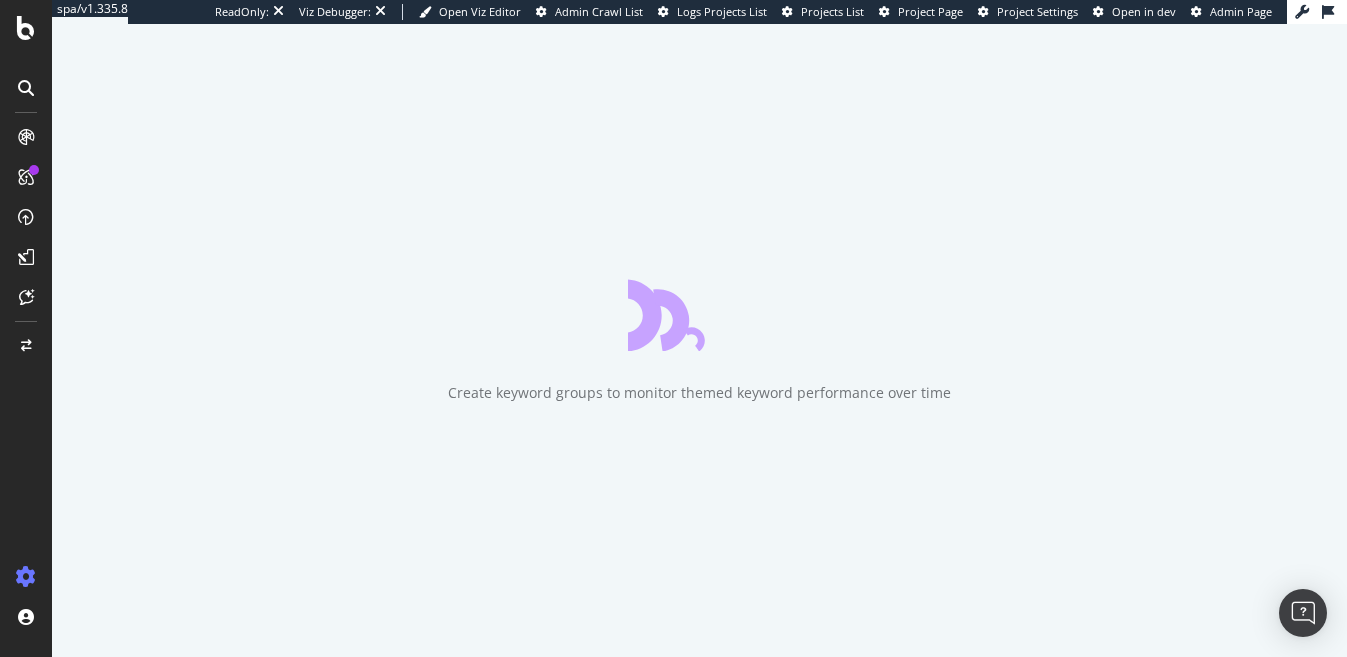 scroll, scrollTop: 0, scrollLeft: 0, axis: both 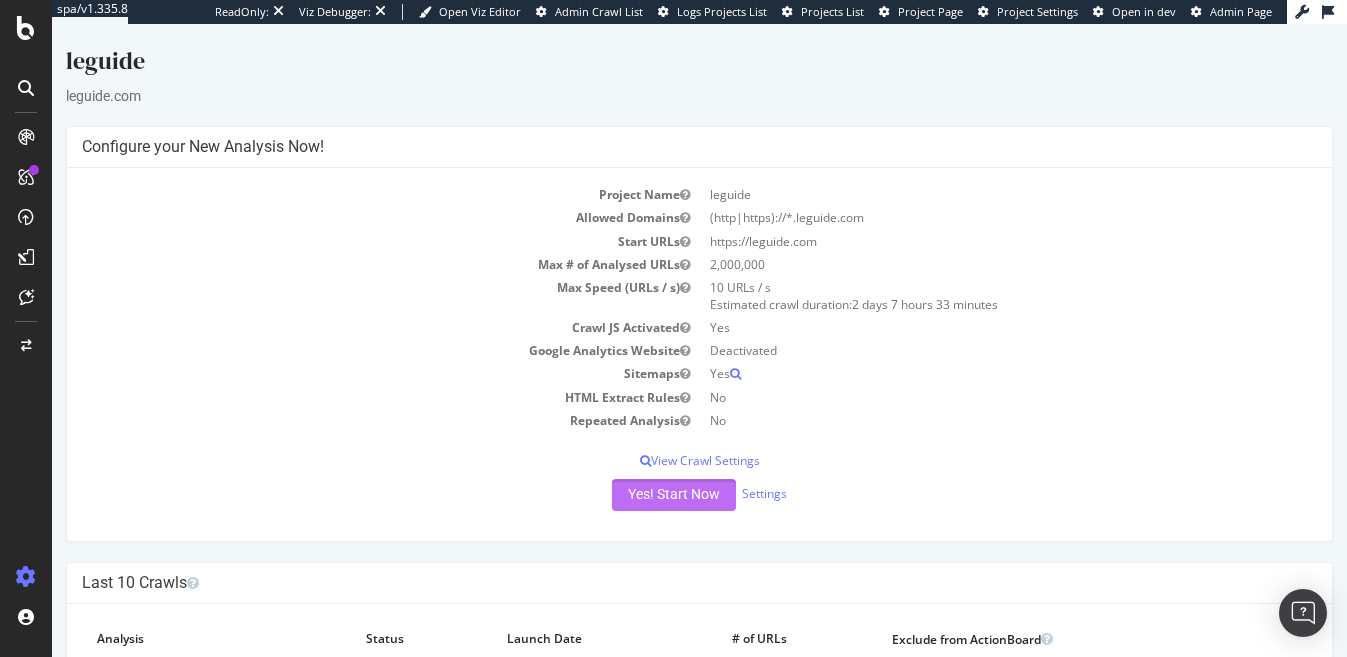 click on "Yes! Start Now" at bounding box center (674, 495) 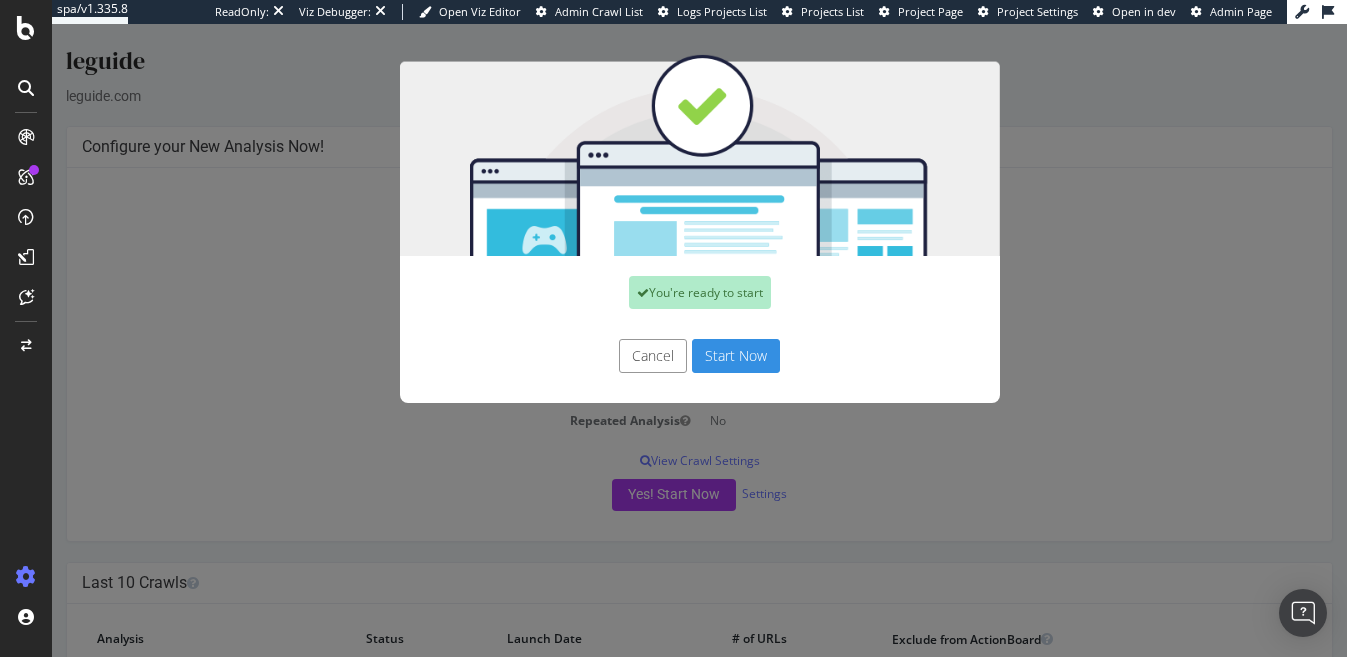 click on "Start Now" at bounding box center (736, 356) 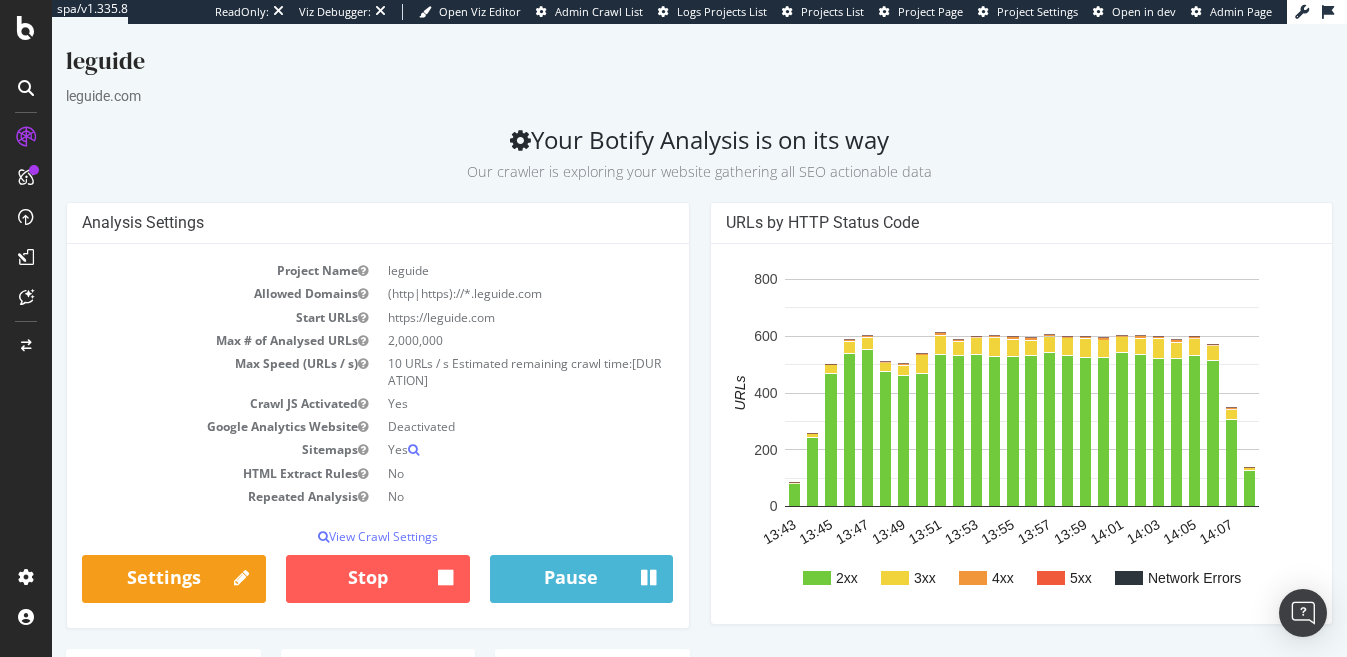 scroll, scrollTop: 0, scrollLeft: 0, axis: both 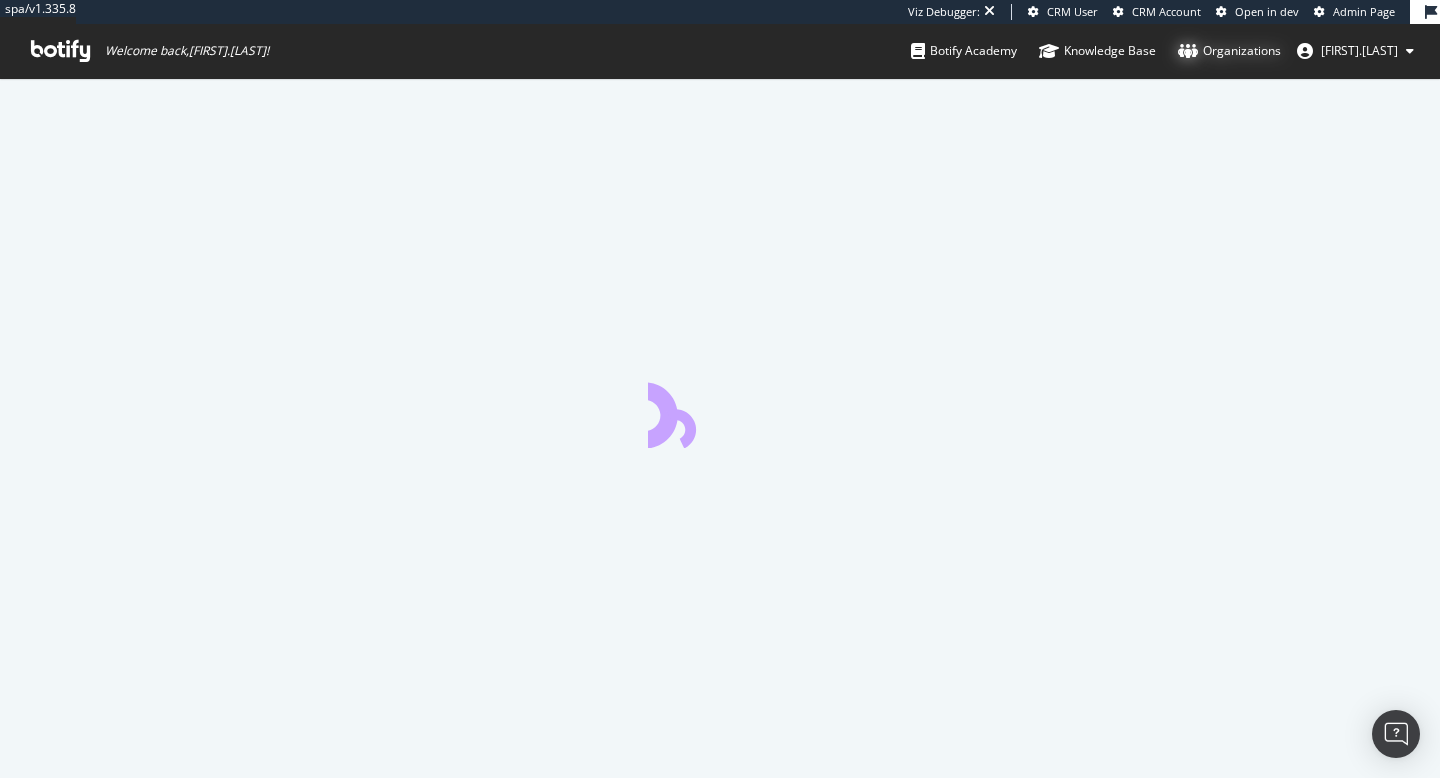 click on "Organizations" at bounding box center (1229, 51) 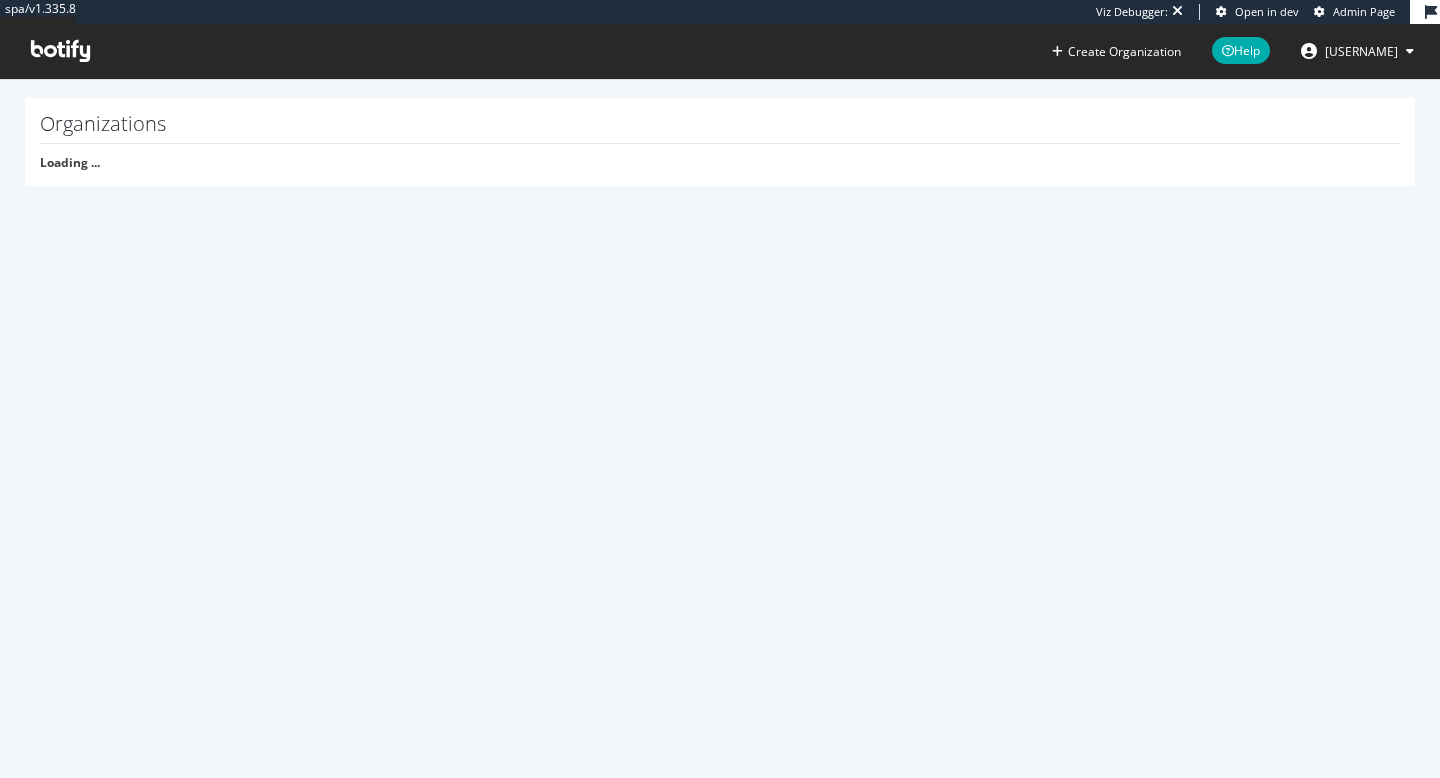 scroll, scrollTop: 0, scrollLeft: 0, axis: both 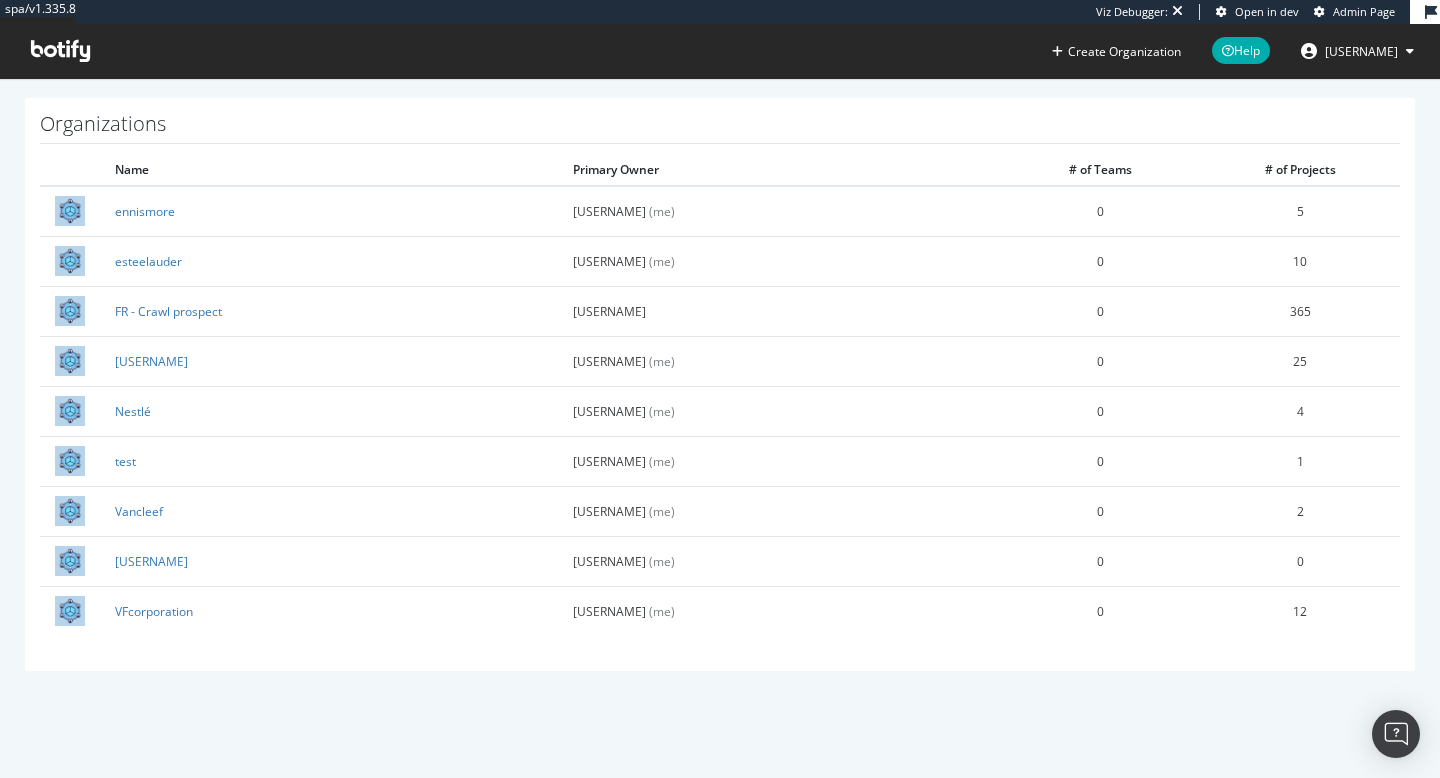 click at bounding box center (60, 51) 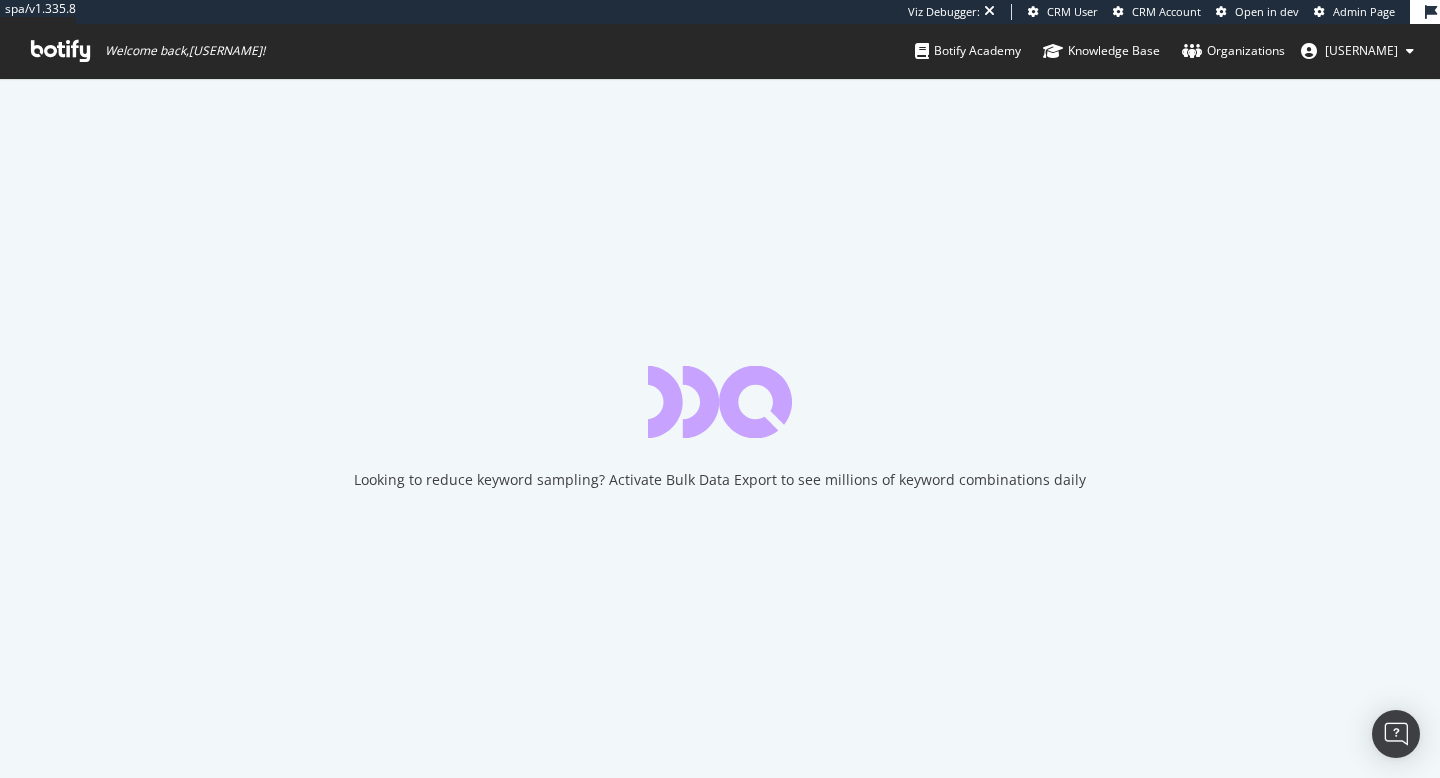 click on "Admin Page" at bounding box center [1364, 11] 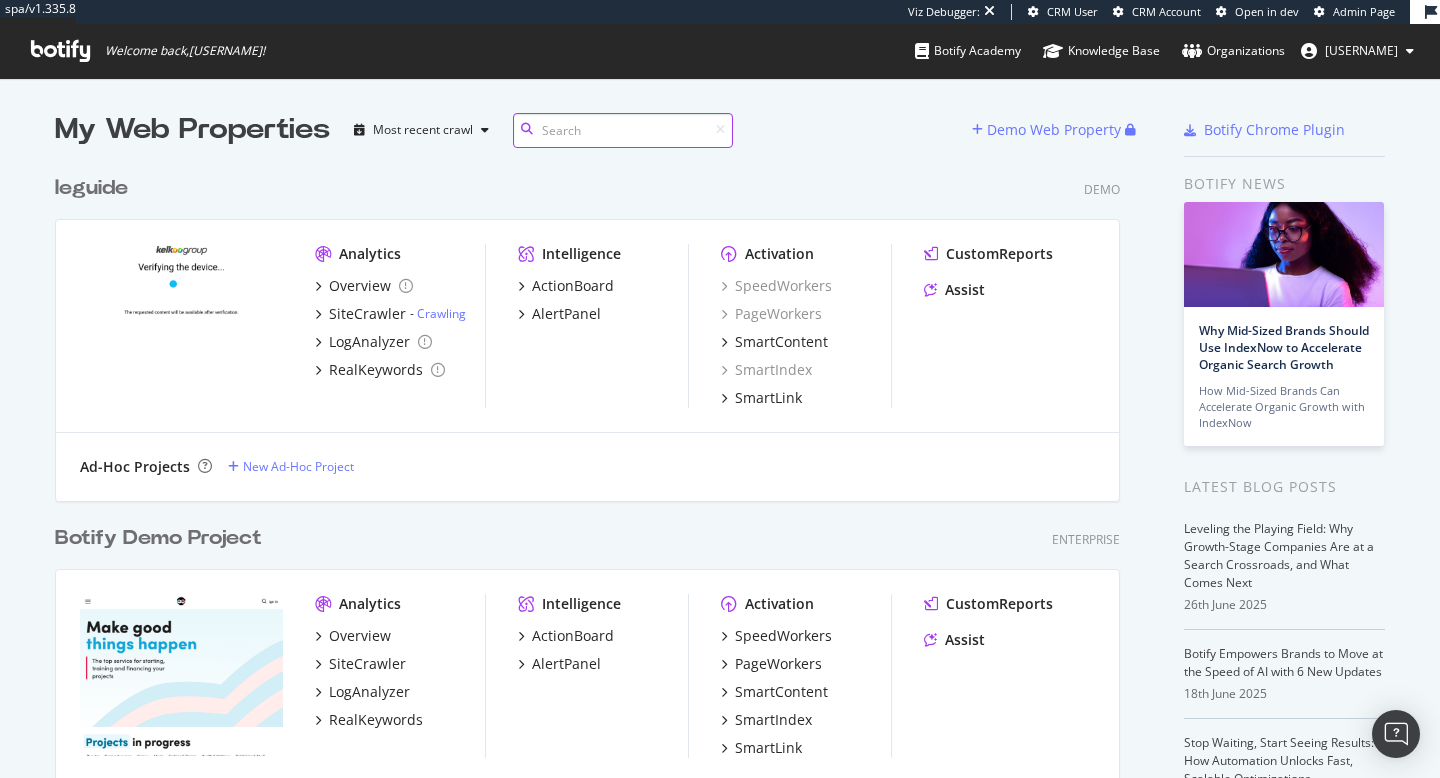 scroll, scrollTop: 778, scrollLeft: 1440, axis: both 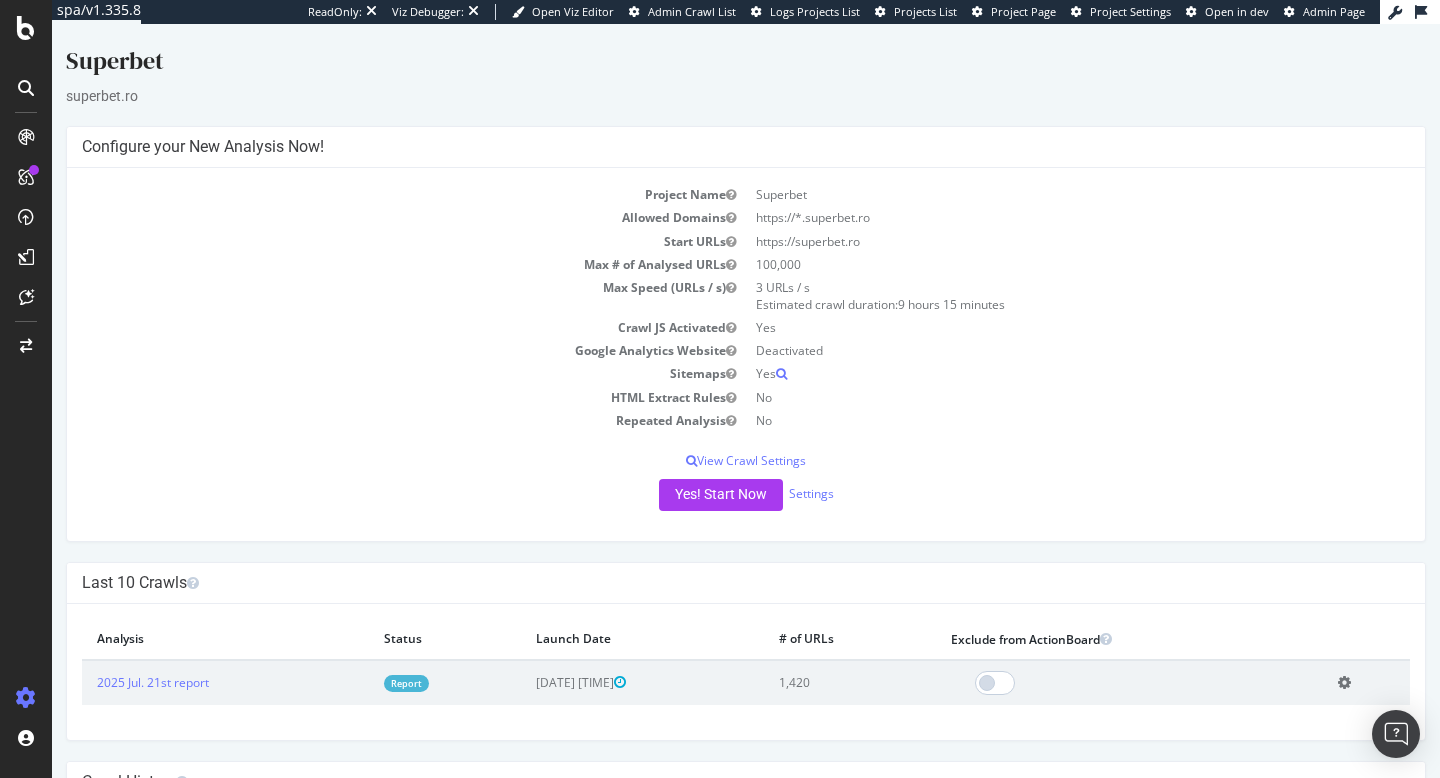 click on "Report" at bounding box center (406, 683) 